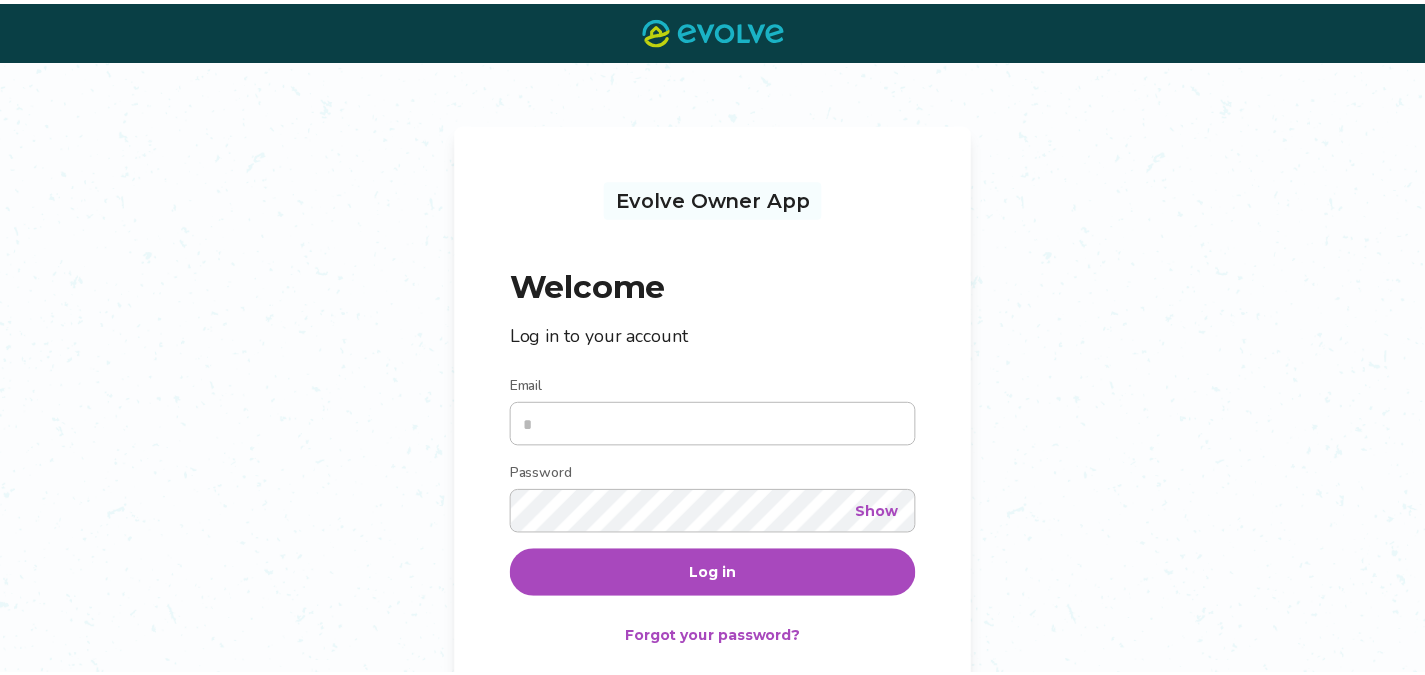 scroll, scrollTop: 0, scrollLeft: 0, axis: both 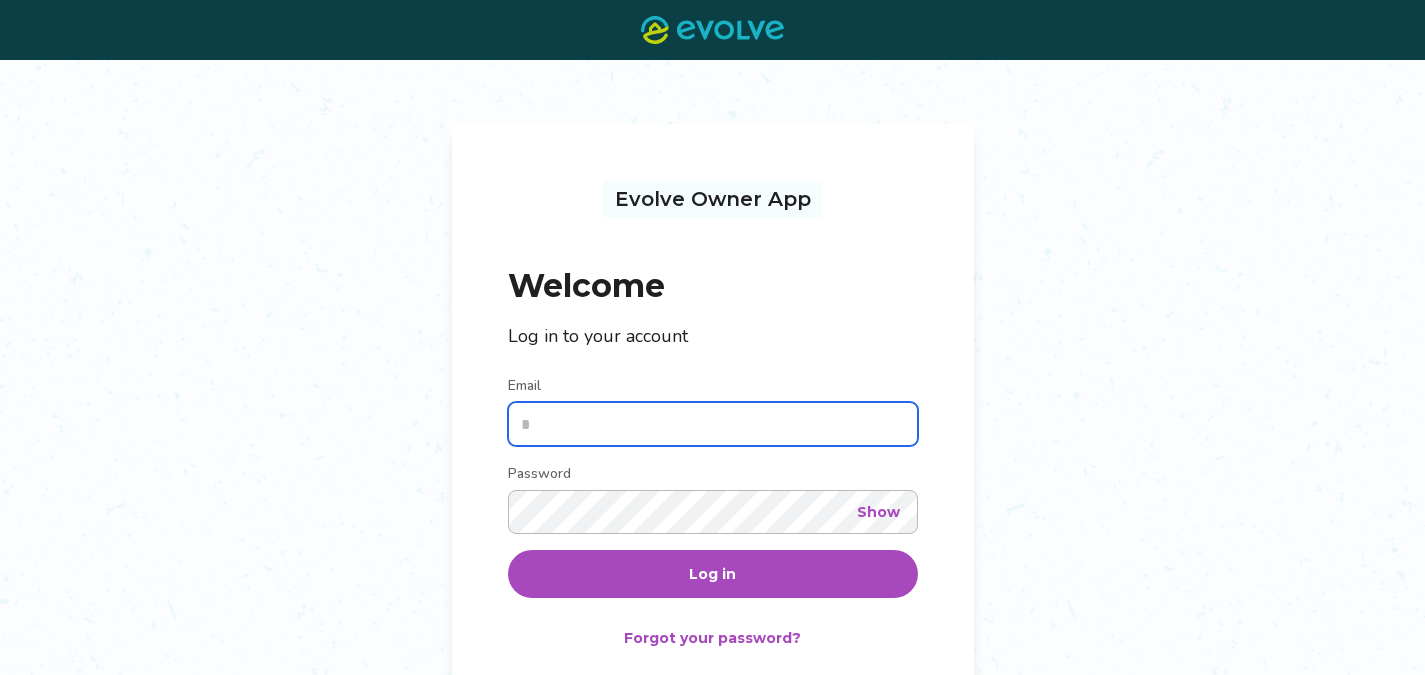 type on "**********" 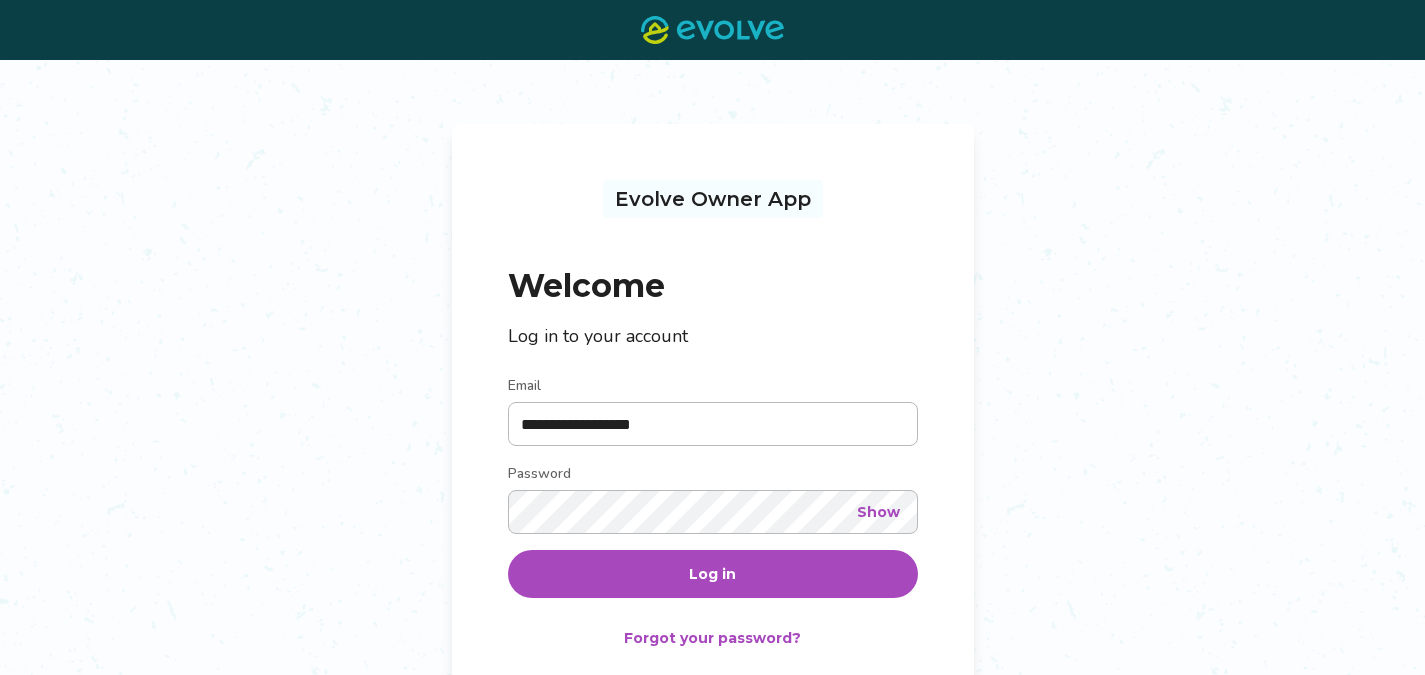 click on "Log in" at bounding box center (712, 574) 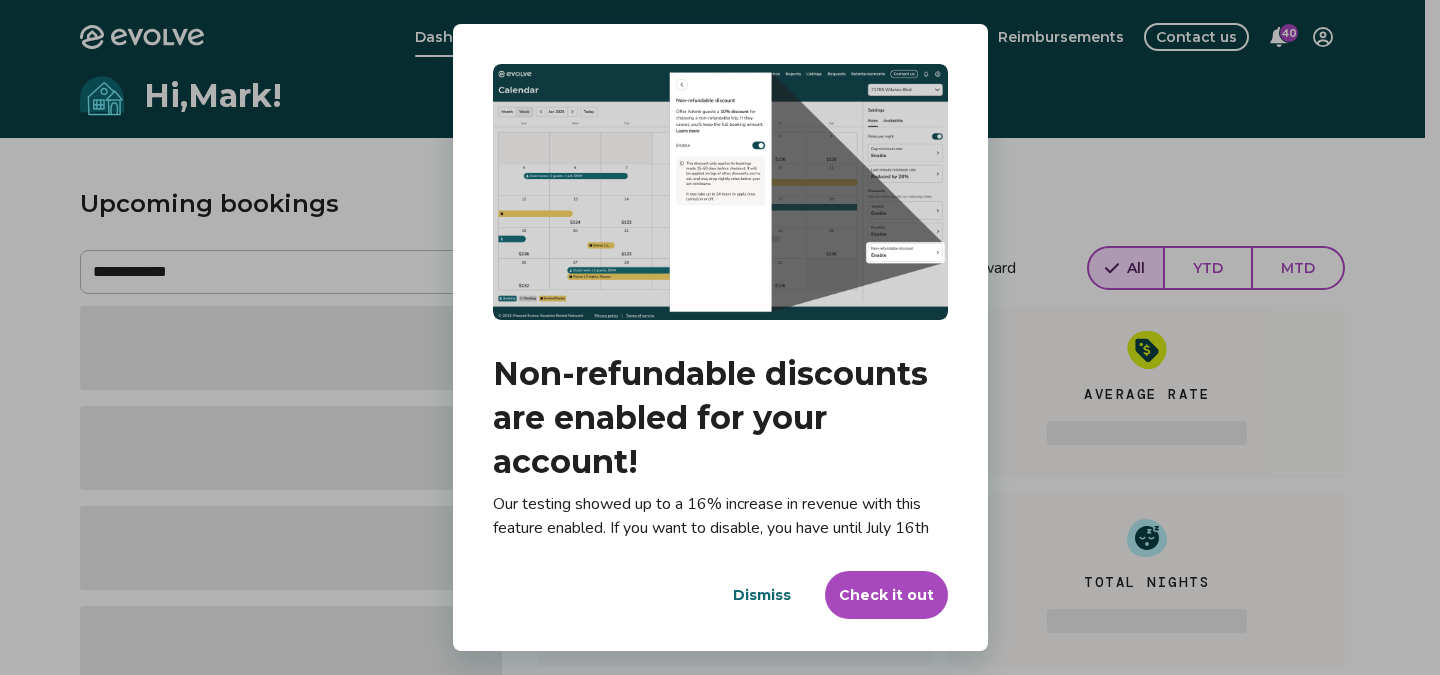 click on "Dismiss" at bounding box center (762, 595) 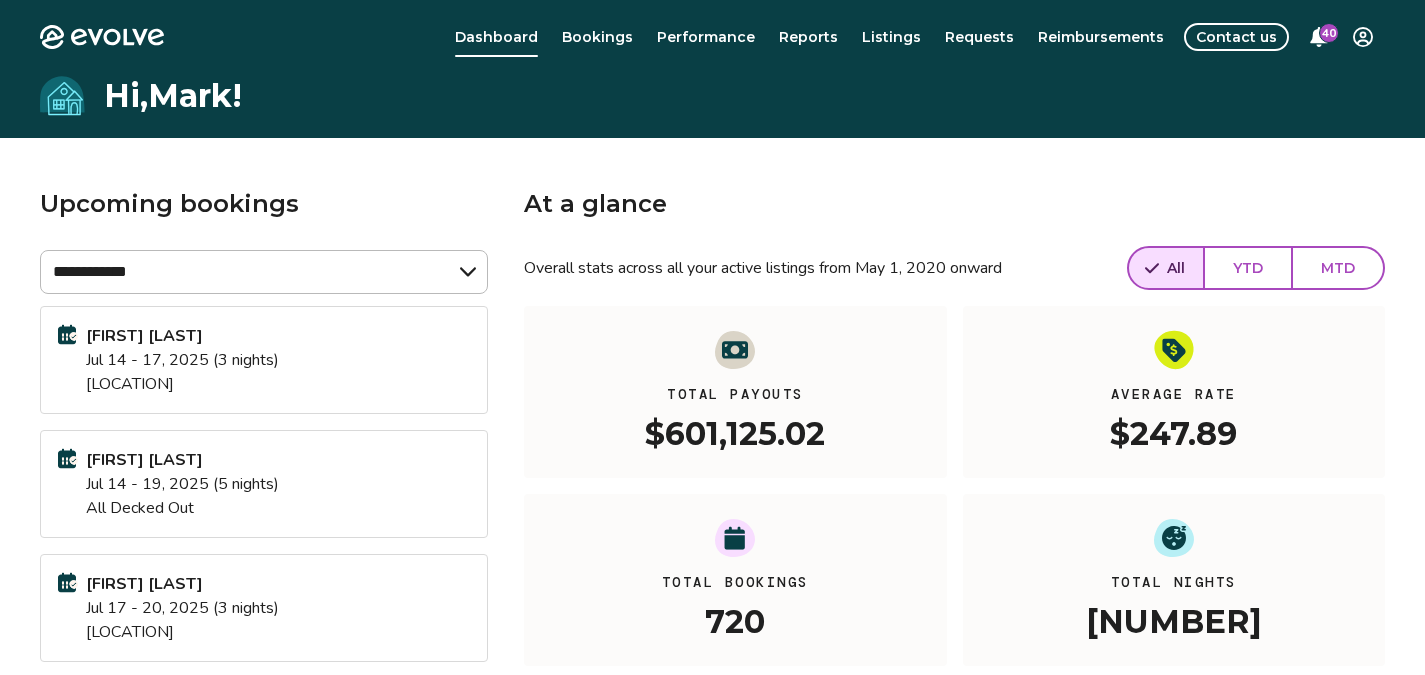 click on "Bookings" at bounding box center (597, 37) 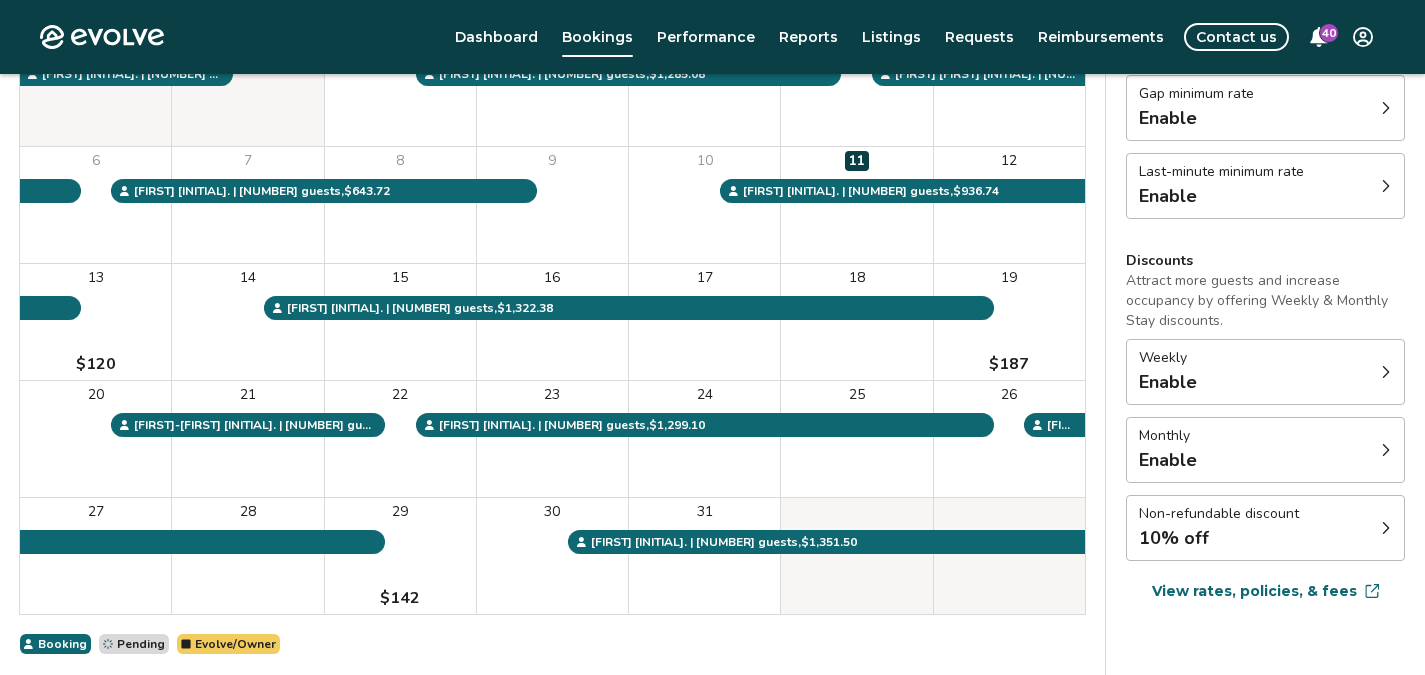 scroll, scrollTop: 0, scrollLeft: 0, axis: both 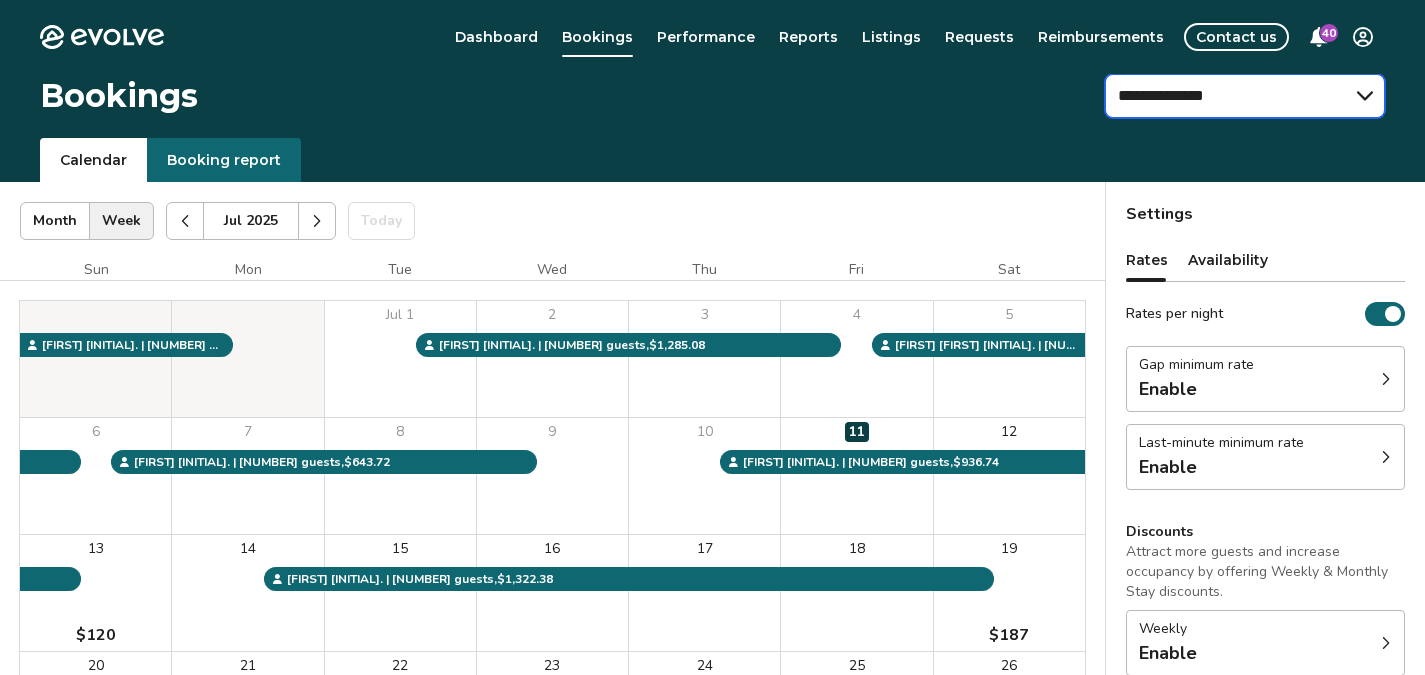 click on "**********" at bounding box center [1245, 96] 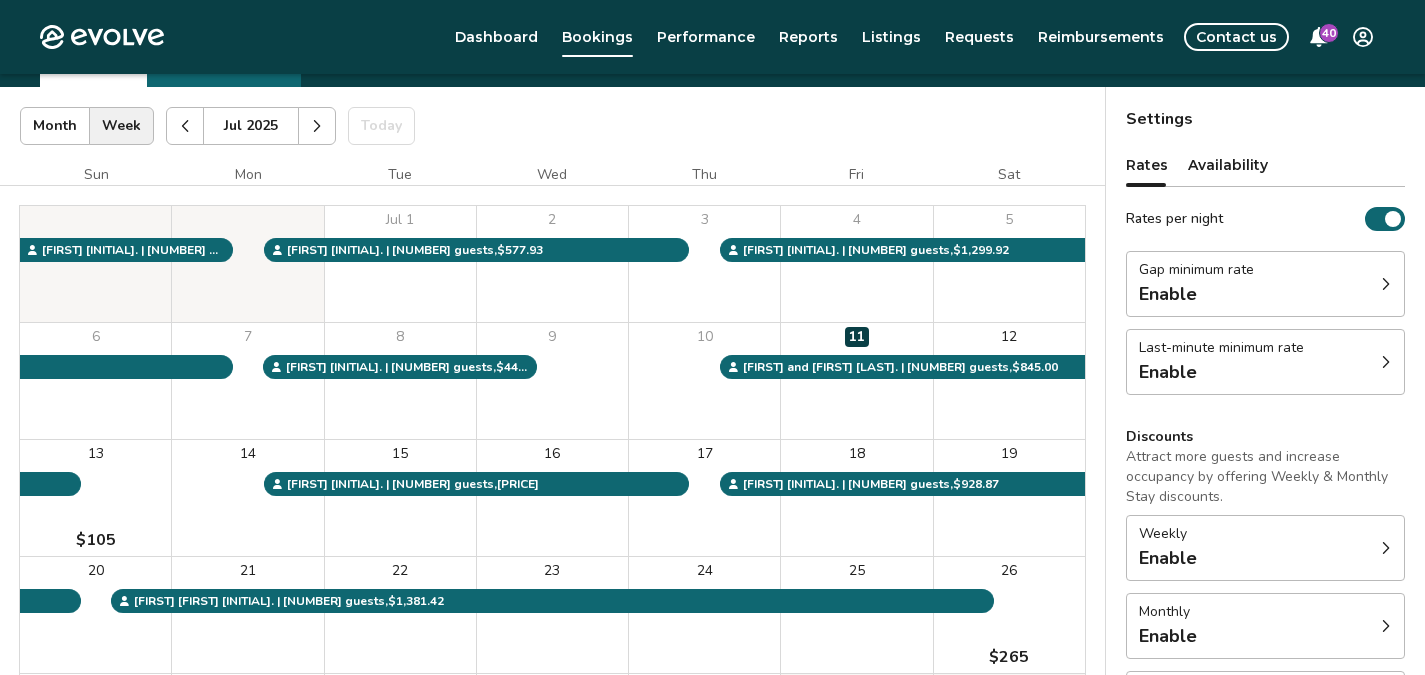 scroll, scrollTop: 94, scrollLeft: 0, axis: vertical 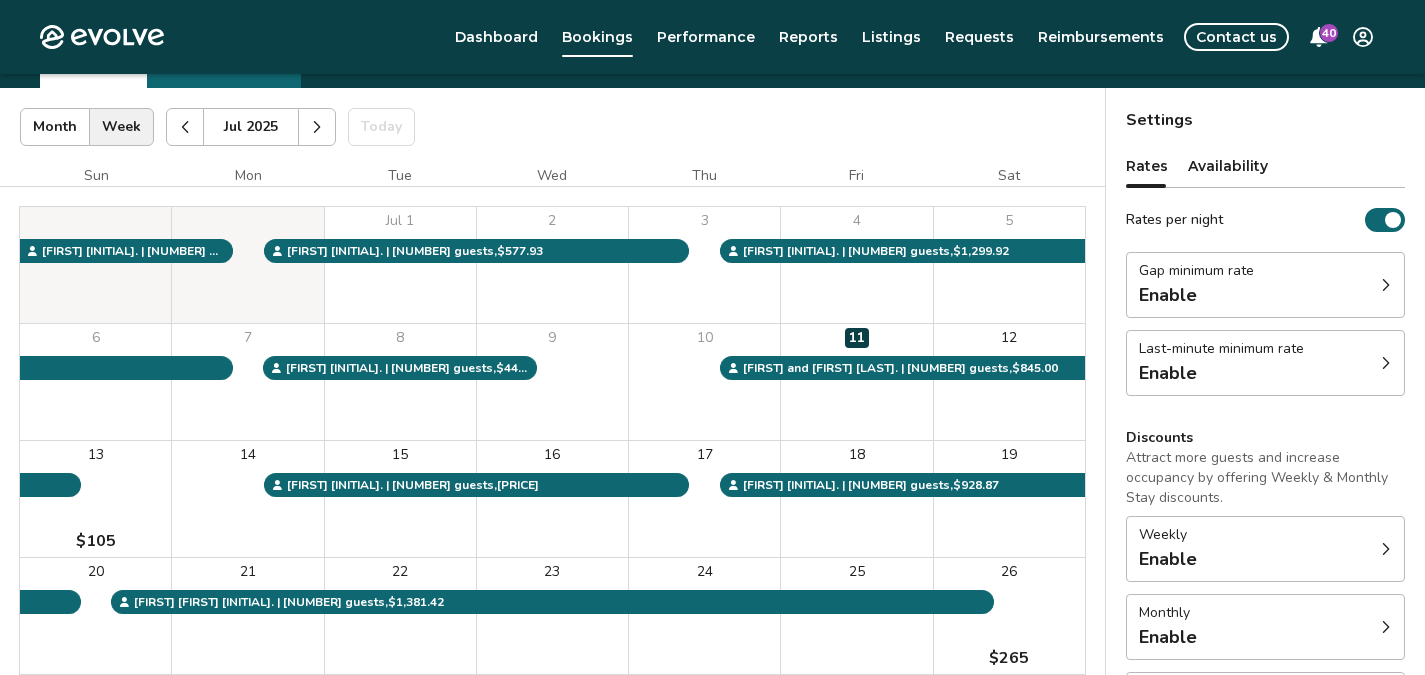 click at bounding box center [317, 127] 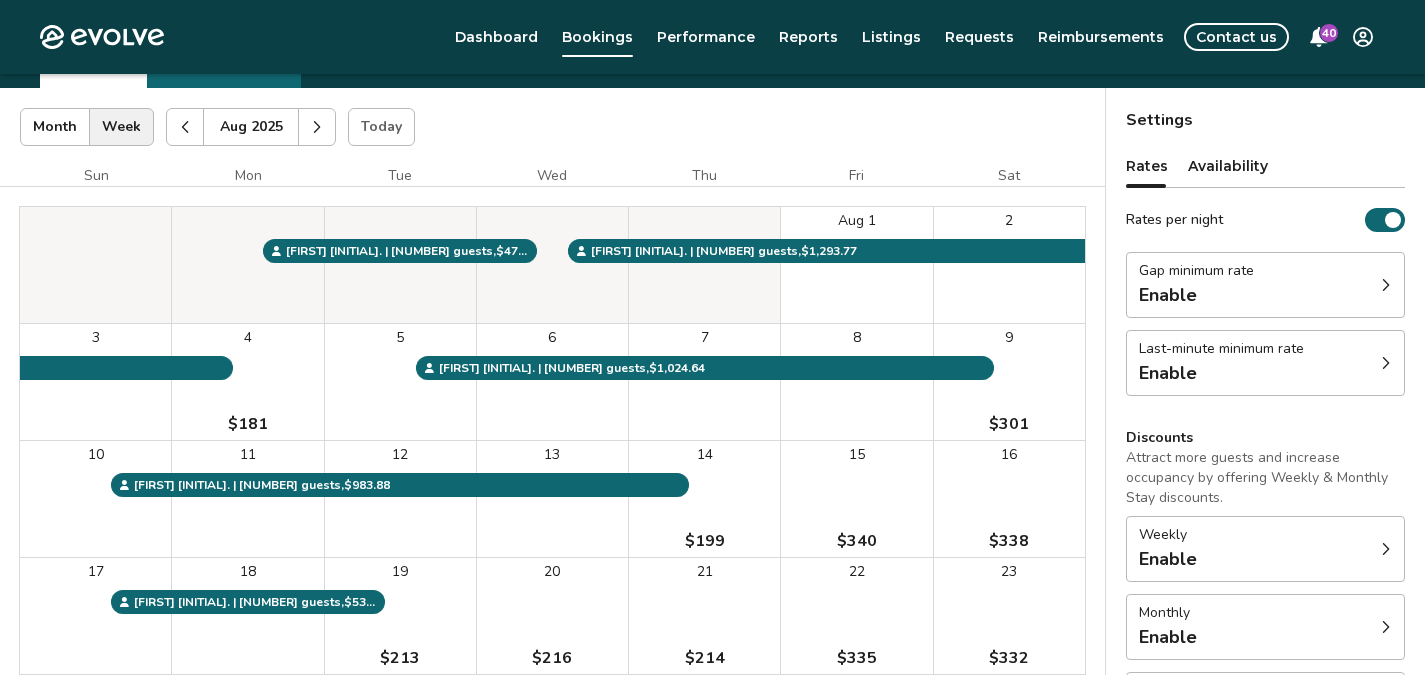 type 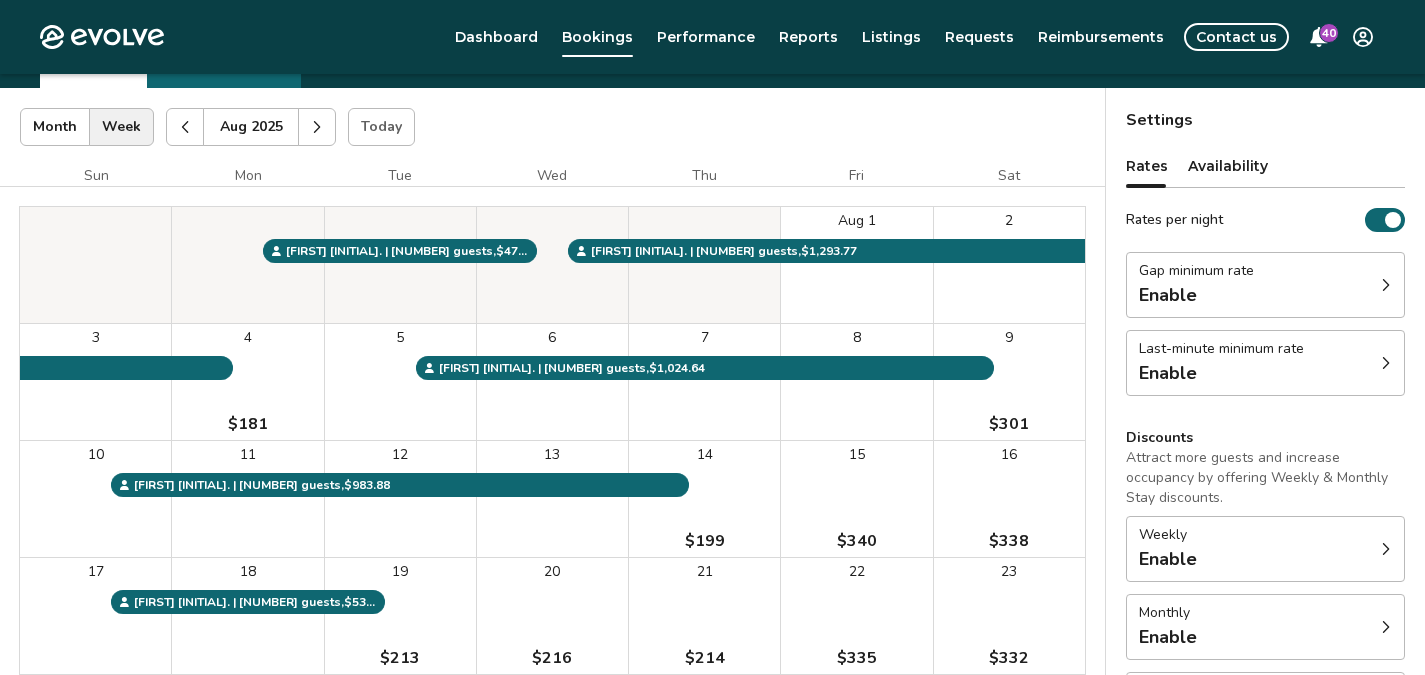 type 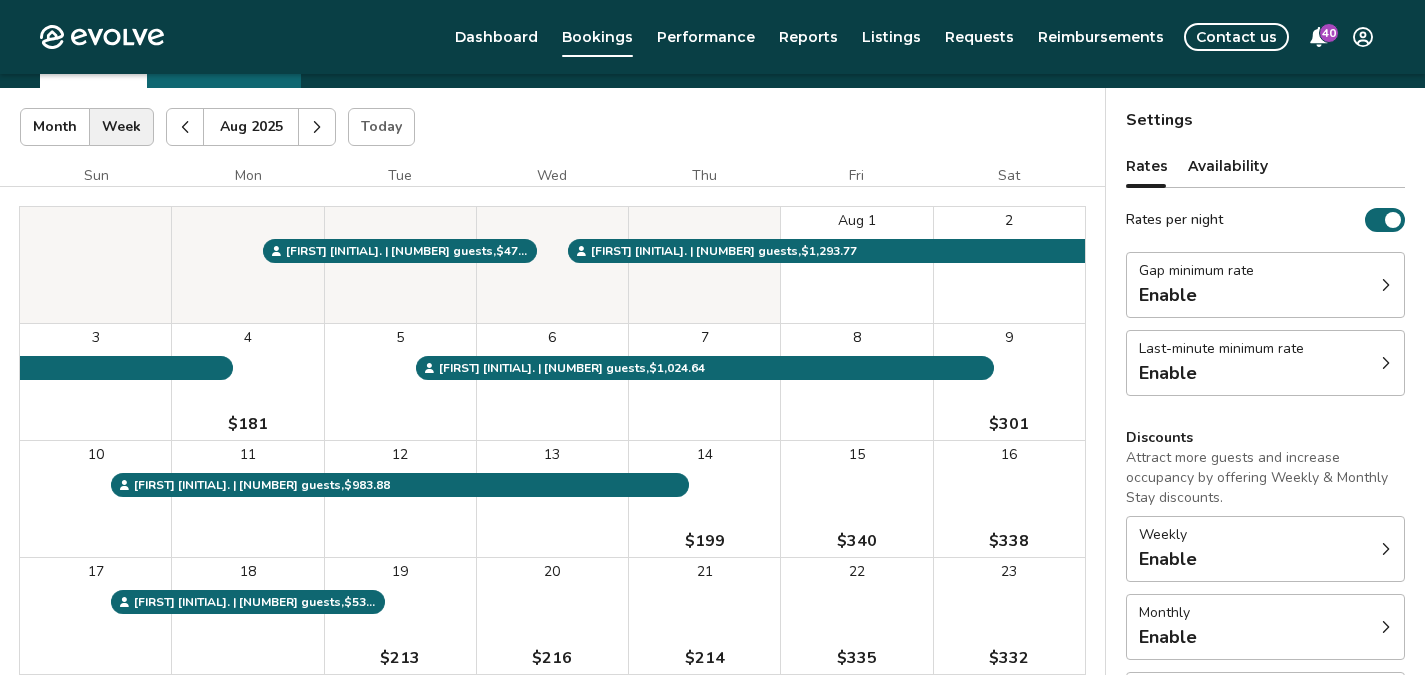 type 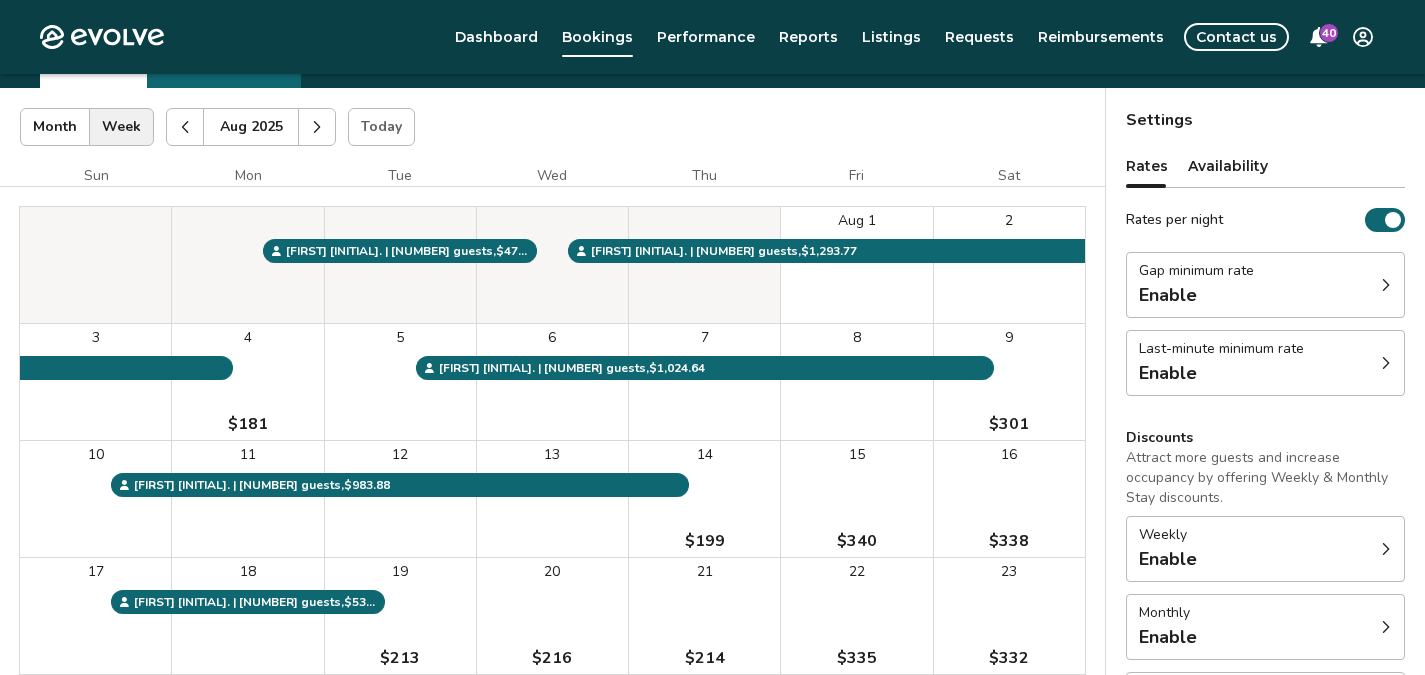 click on "[MONTH] [YEAR]  | Views Month Week [MONTH] [YEAR] Today Settings Sea Glass Cove [MONTH] [YEAR] Sun Mon Tue Wed Thu Fri Sat [MONTH] 1 2 3 4 $[PRICE] 5 6 7 8 9 $[PRICE] 10 11 12 13 14 $[PRICE] 15 $[PRICE] 16 $[PRICE] 17 [PRICE] 18 19 $[PRICE] 20 $[PRICE] 21 $[PRICE] 22 $[PRICE] 23 $[PRICE] 24 $[PRICE] 25 $[PRICE] 26 $[PRICE] 27 28 29 30 $[PRICE] 31 $[PRICE] [FIRST] [INITIAL]. | [NUMBER] guests ,  $[PRICE] [FIRST] [INITIAL]. | [NUMBER] guests ,  [FIRST] [INITIAL]. | [NUMBER] guests ,  [FIRST] [INITIAL]. | [NUMBER] guests ,  [FIRST] [INITIAL]. | [NUMBER] guests ,  [FIRST] [INITIAL]. | [NUMBER] guests ,  $[PRICE] Booking Pending Evolve/Owner" at bounding box center [552, 528] 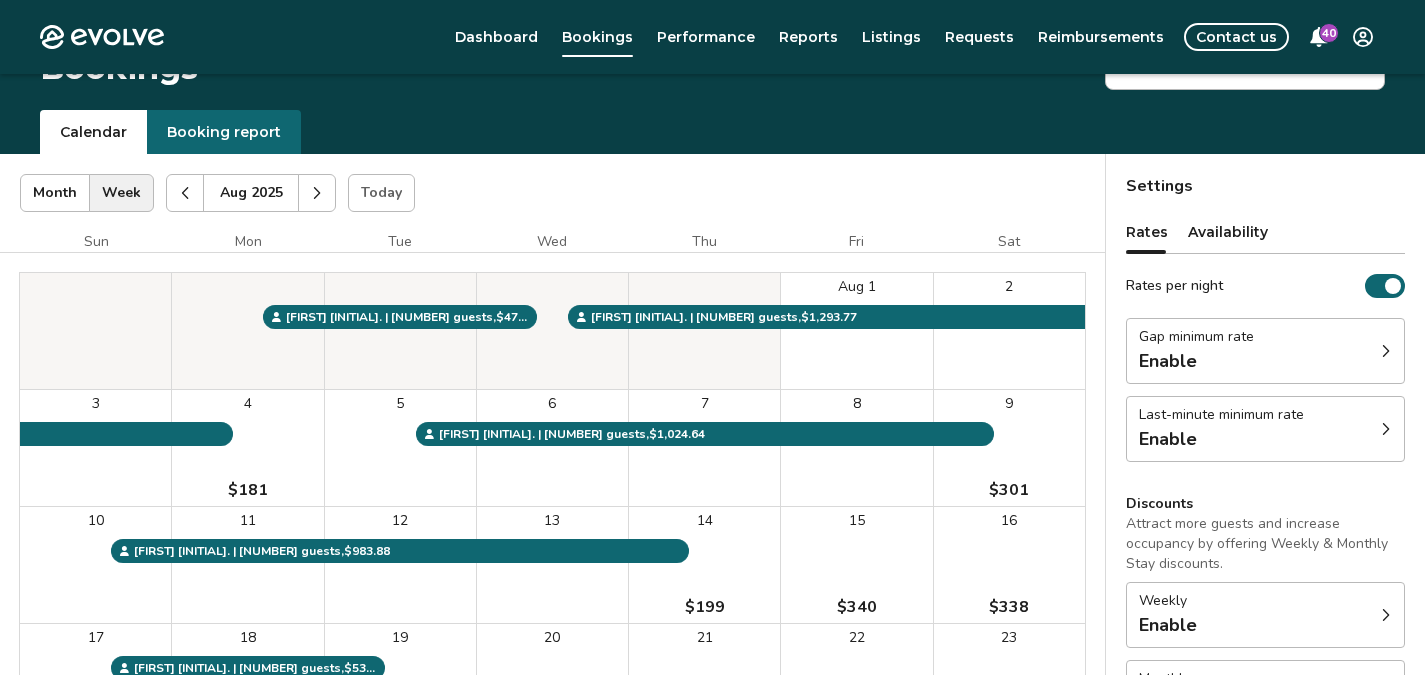 scroll, scrollTop: 0, scrollLeft: 0, axis: both 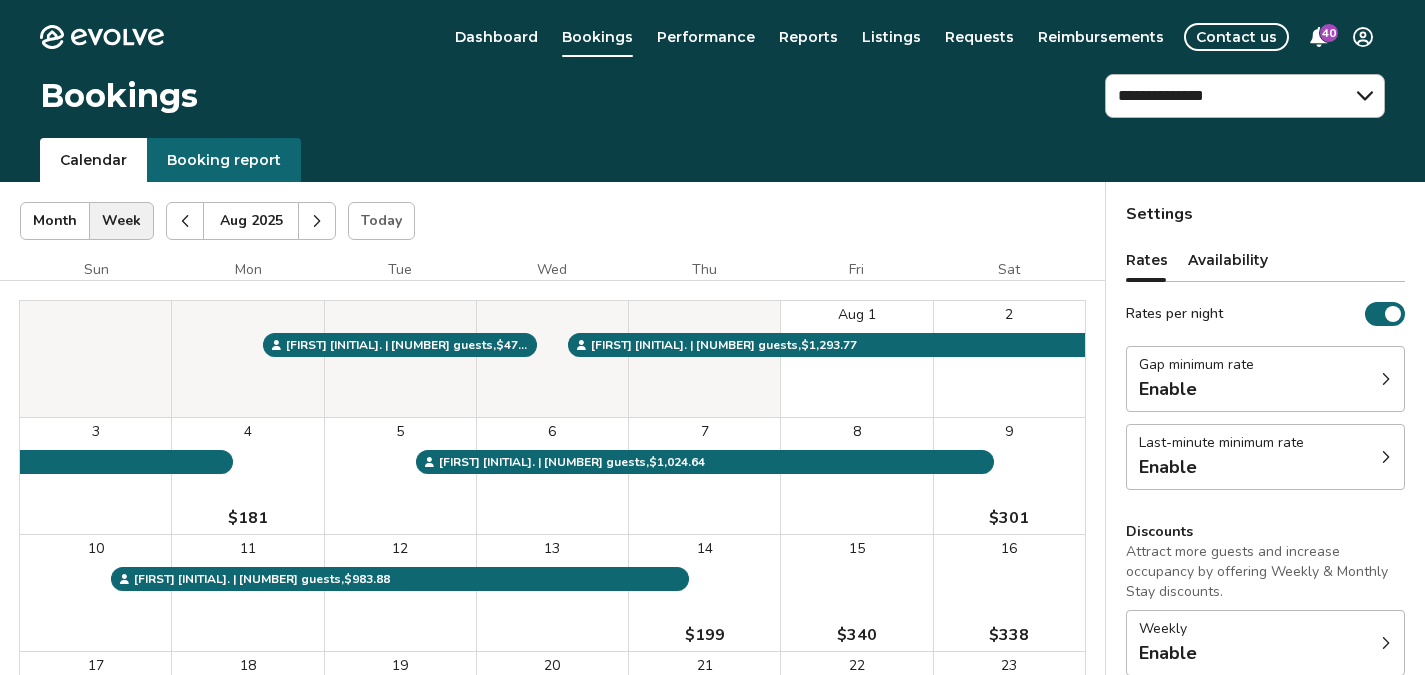 click at bounding box center (317, 221) 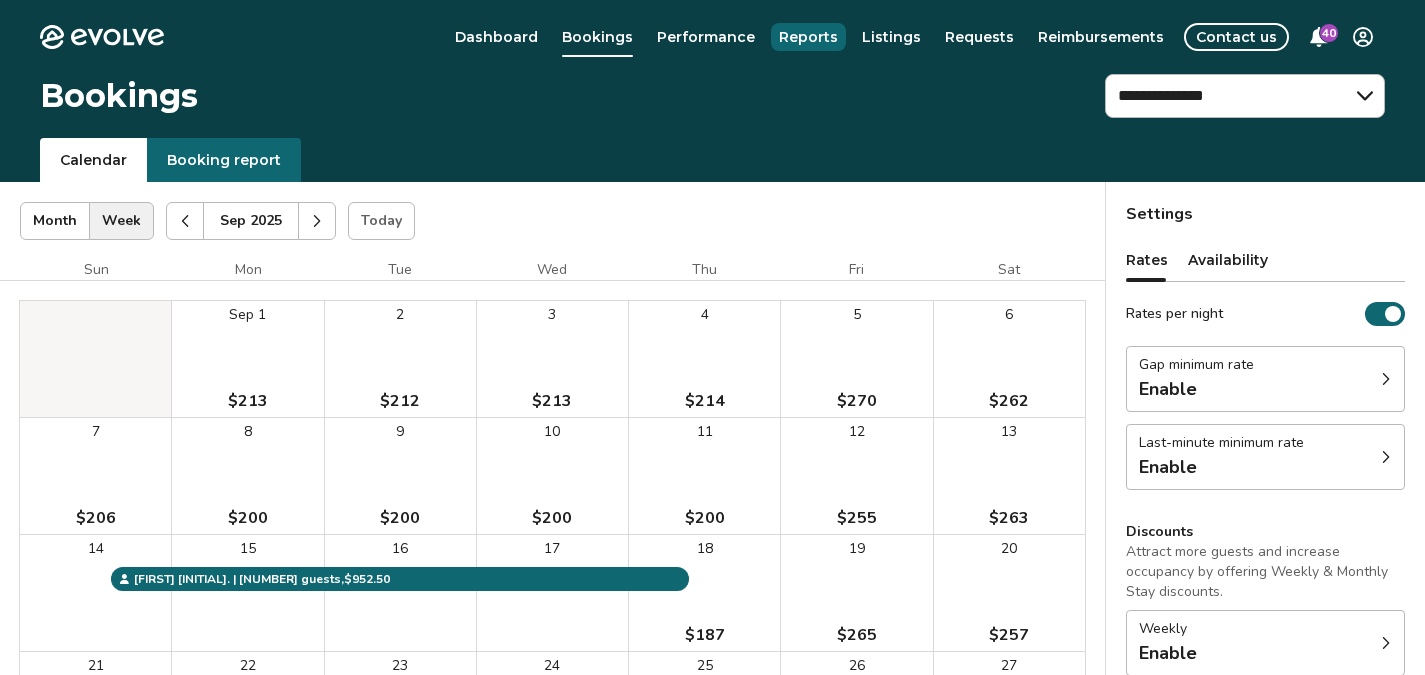 click on "Reports" at bounding box center [808, 37] 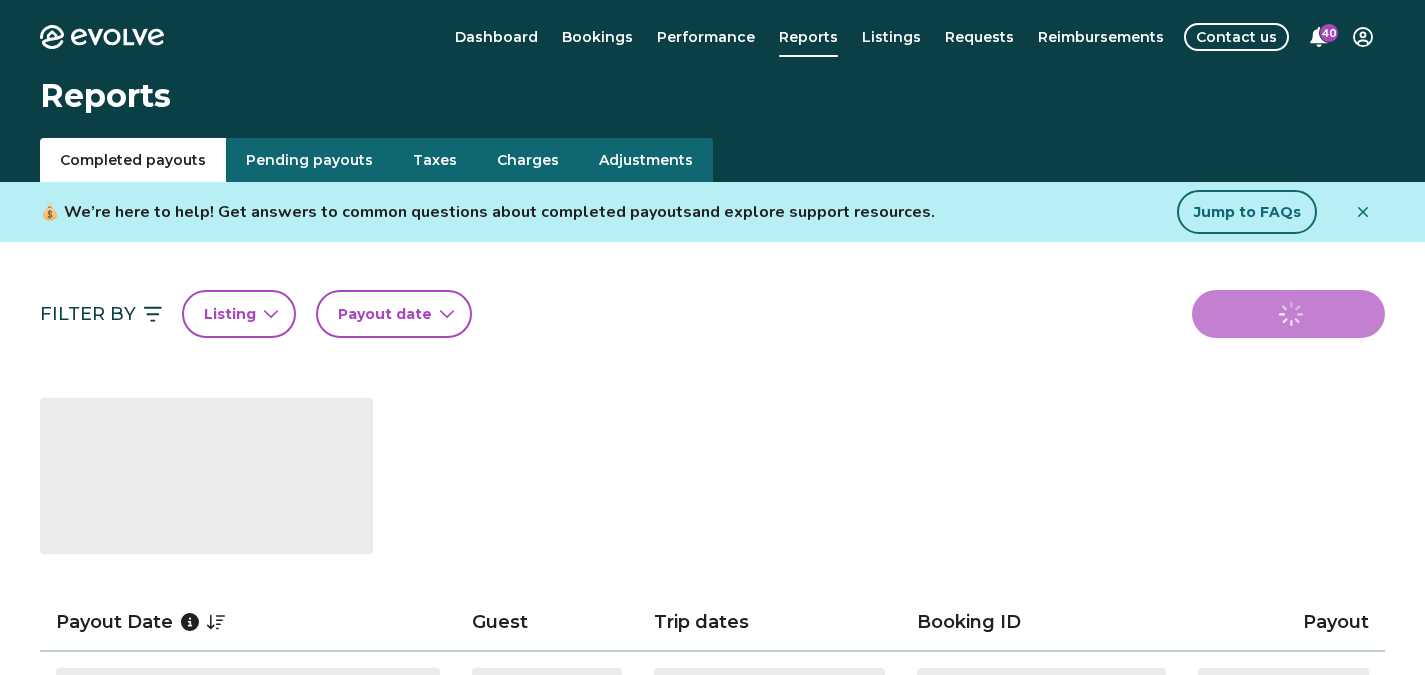 click on "Listing" at bounding box center [239, 314] 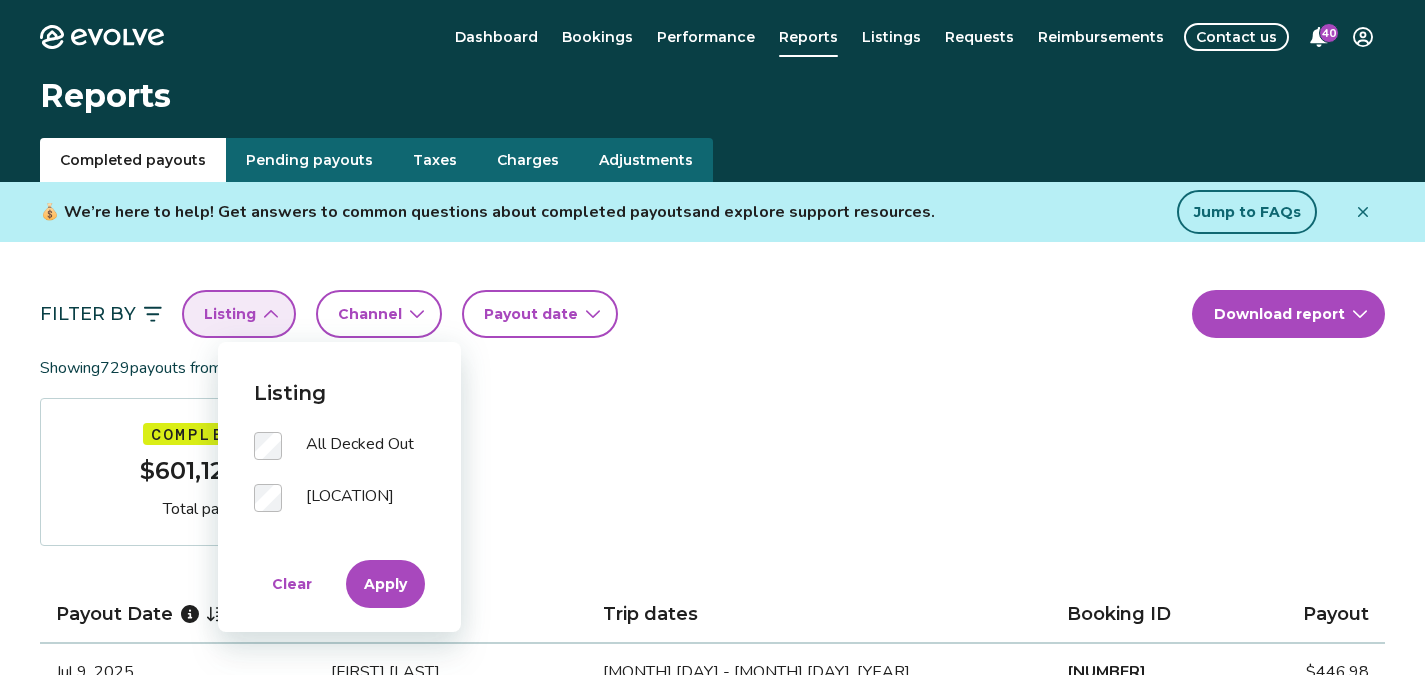 click on "Payout date" at bounding box center [531, 314] 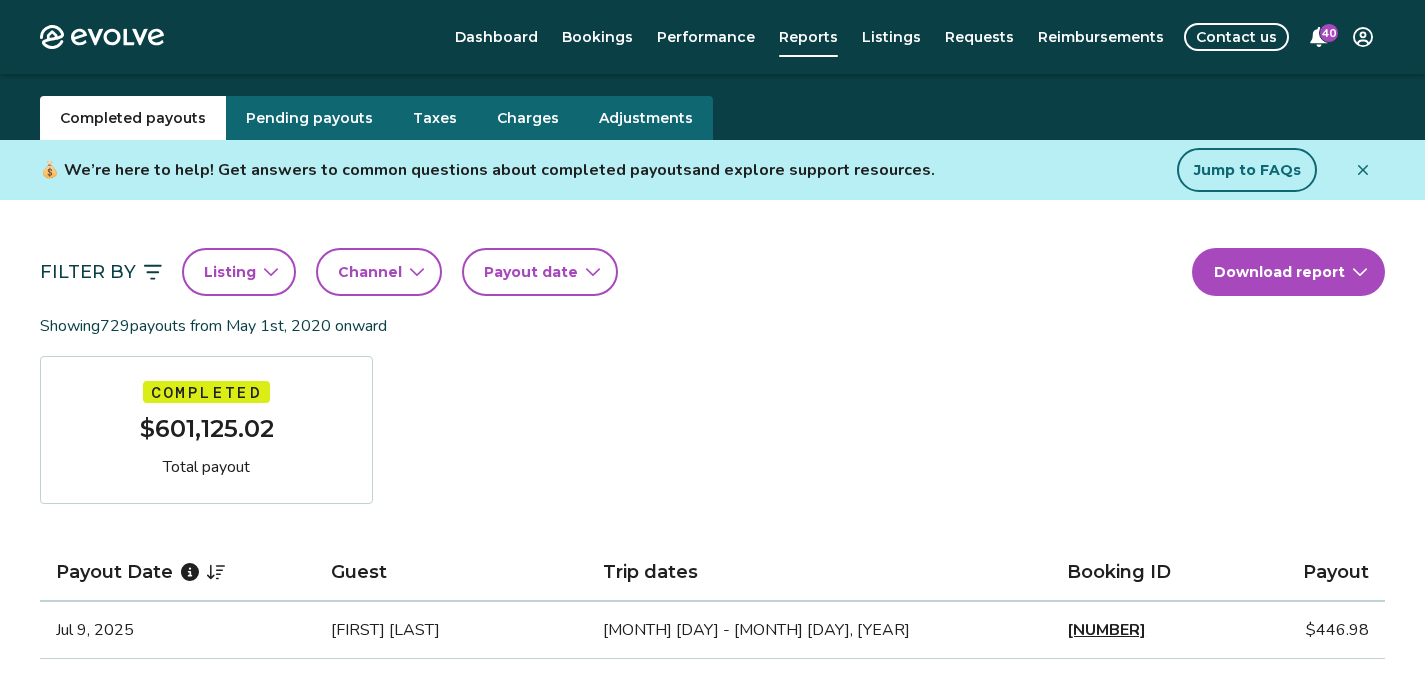 scroll, scrollTop: 0, scrollLeft: 0, axis: both 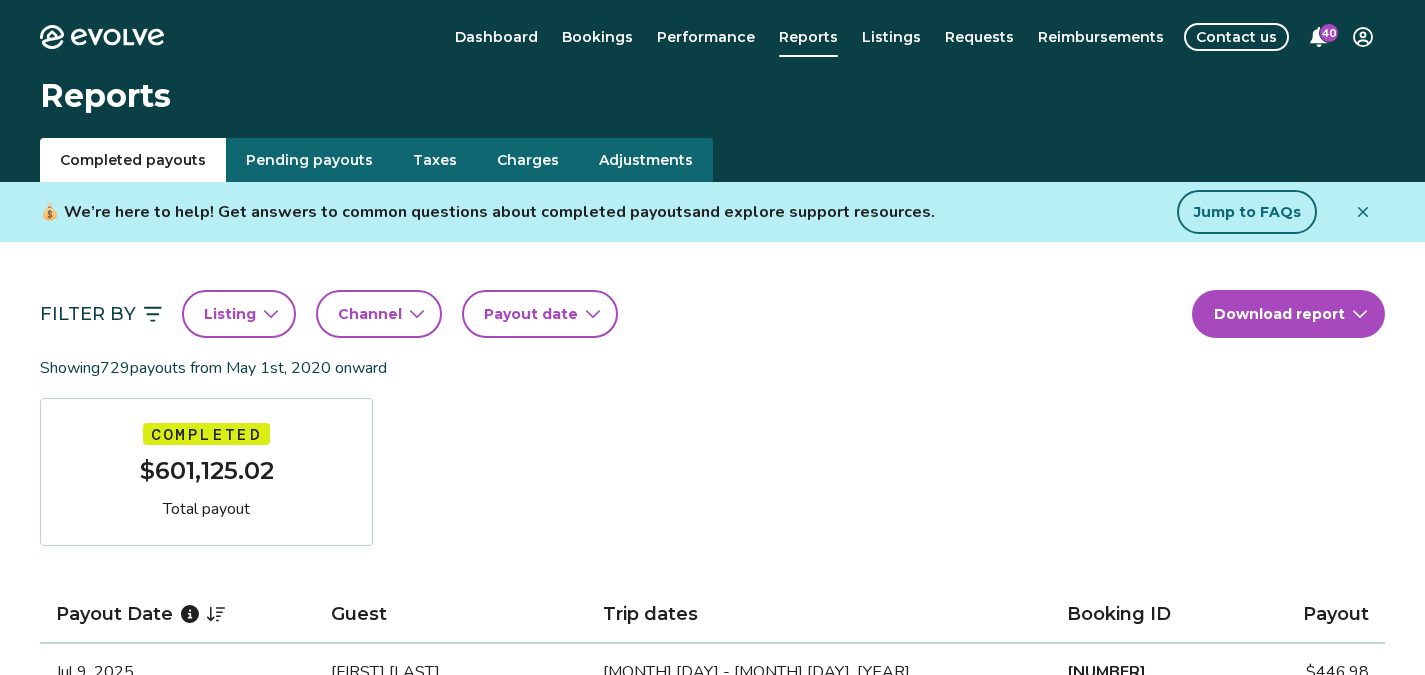 click 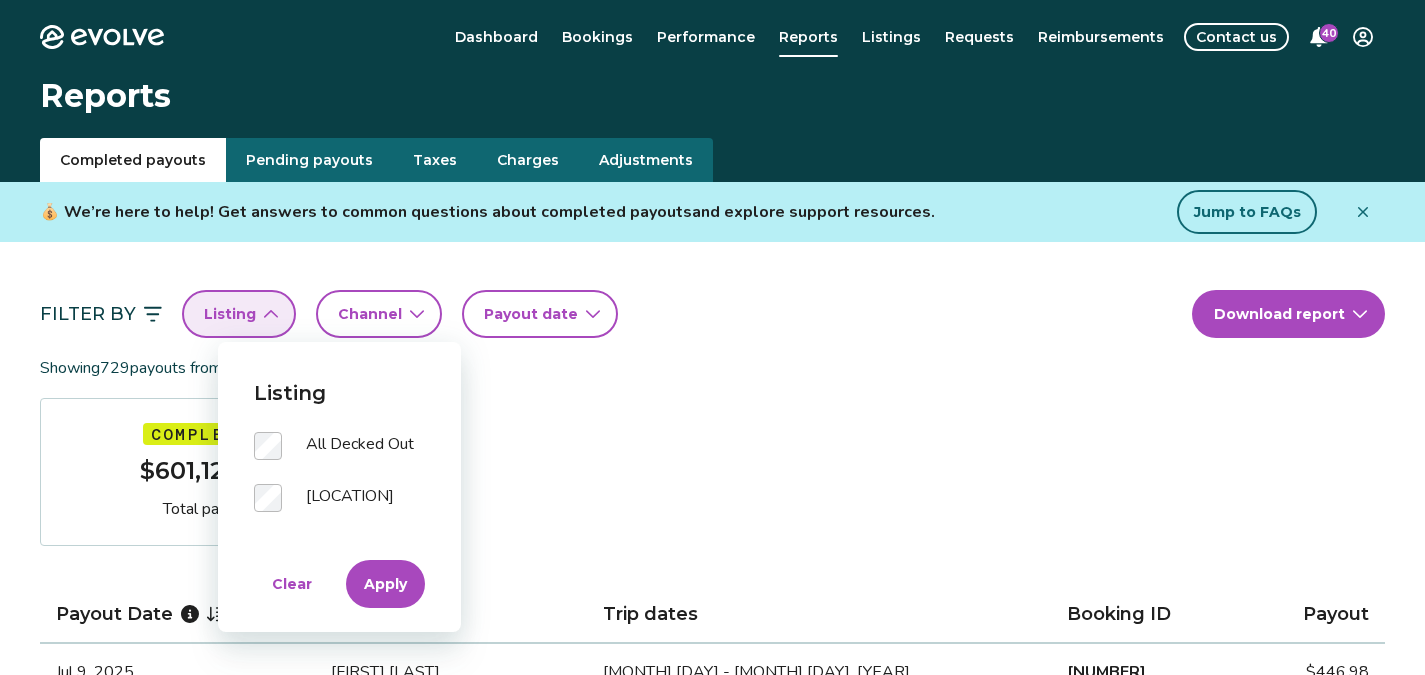 click on "Apply" at bounding box center [385, 584] 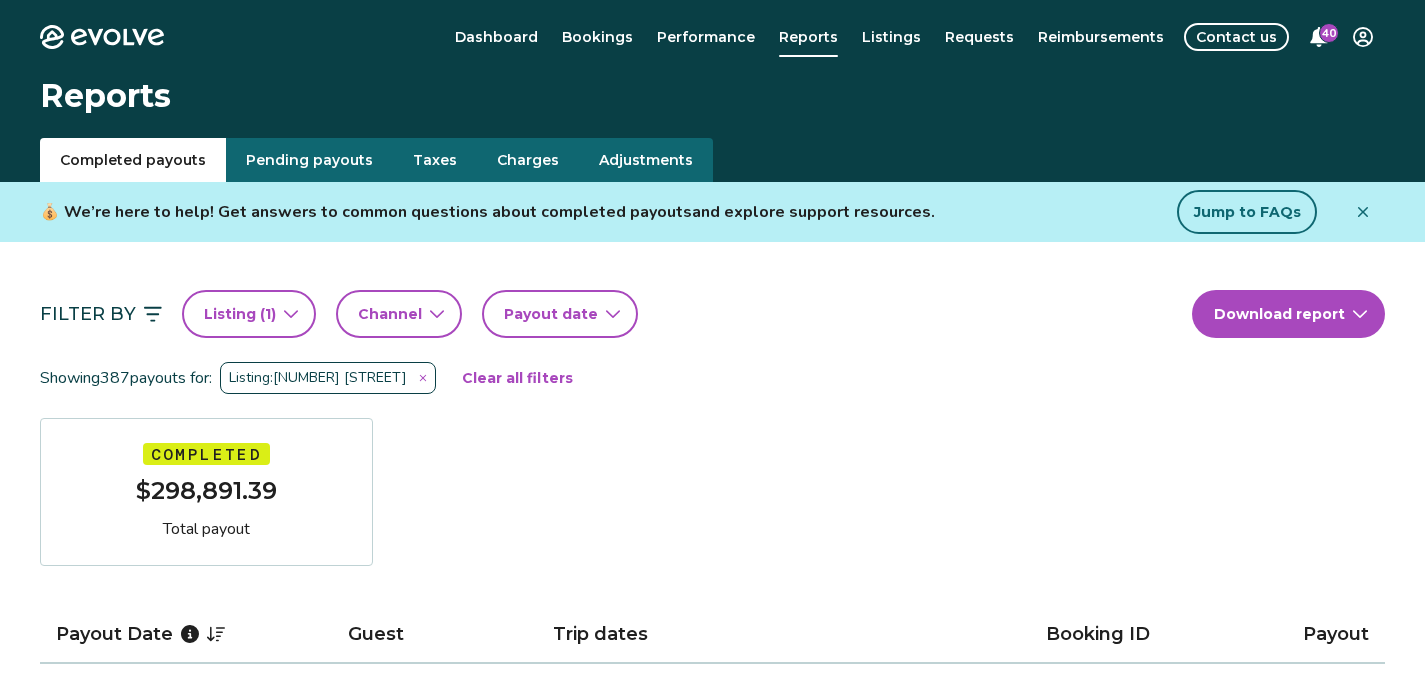 click on "Payout date" at bounding box center (560, 314) 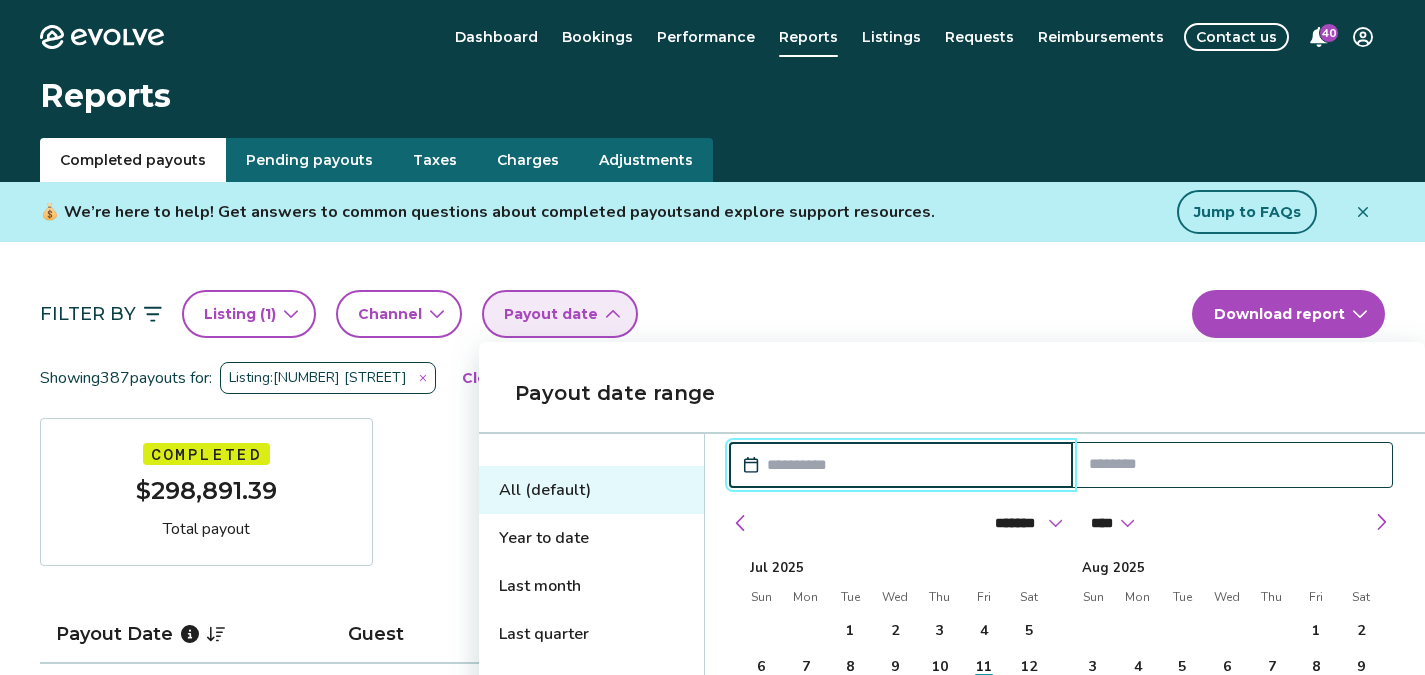click on "Filter By  Listing ( 1 ) Channel Payout date Download   report" at bounding box center [712, 314] 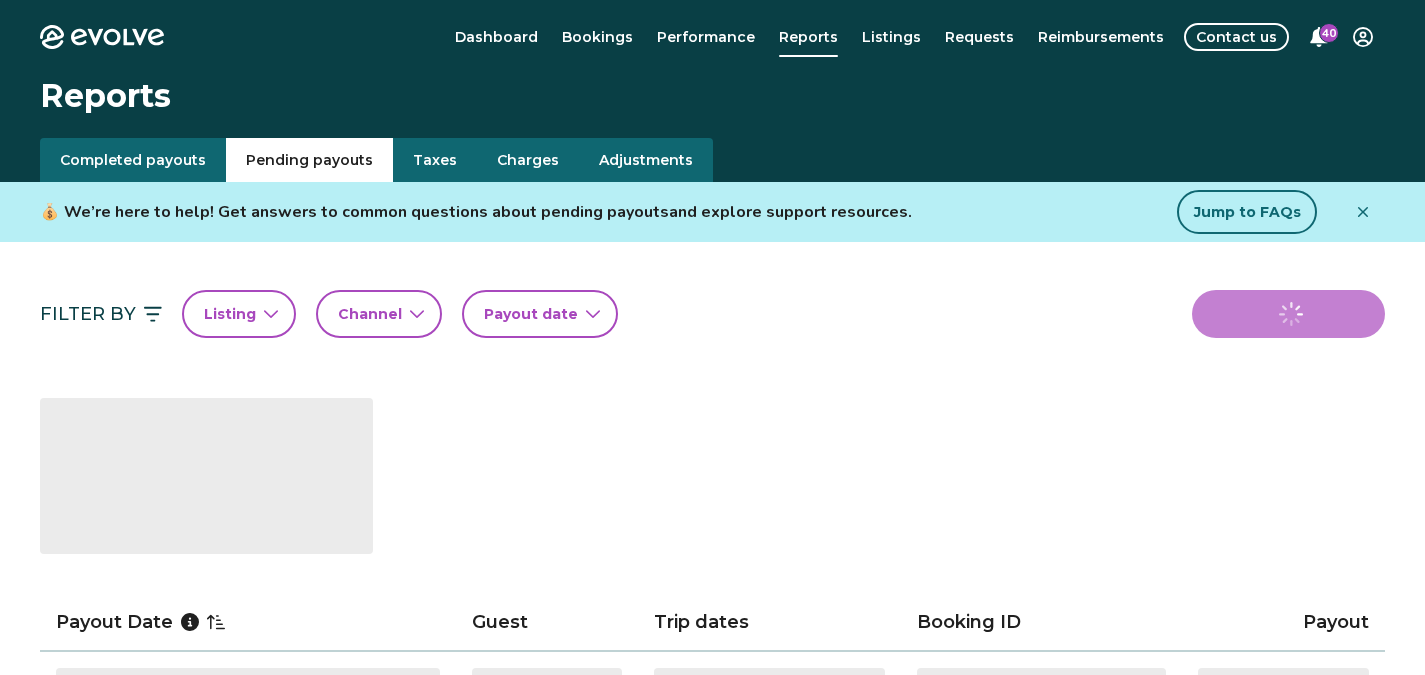 click on "Pending payouts" at bounding box center [309, 160] 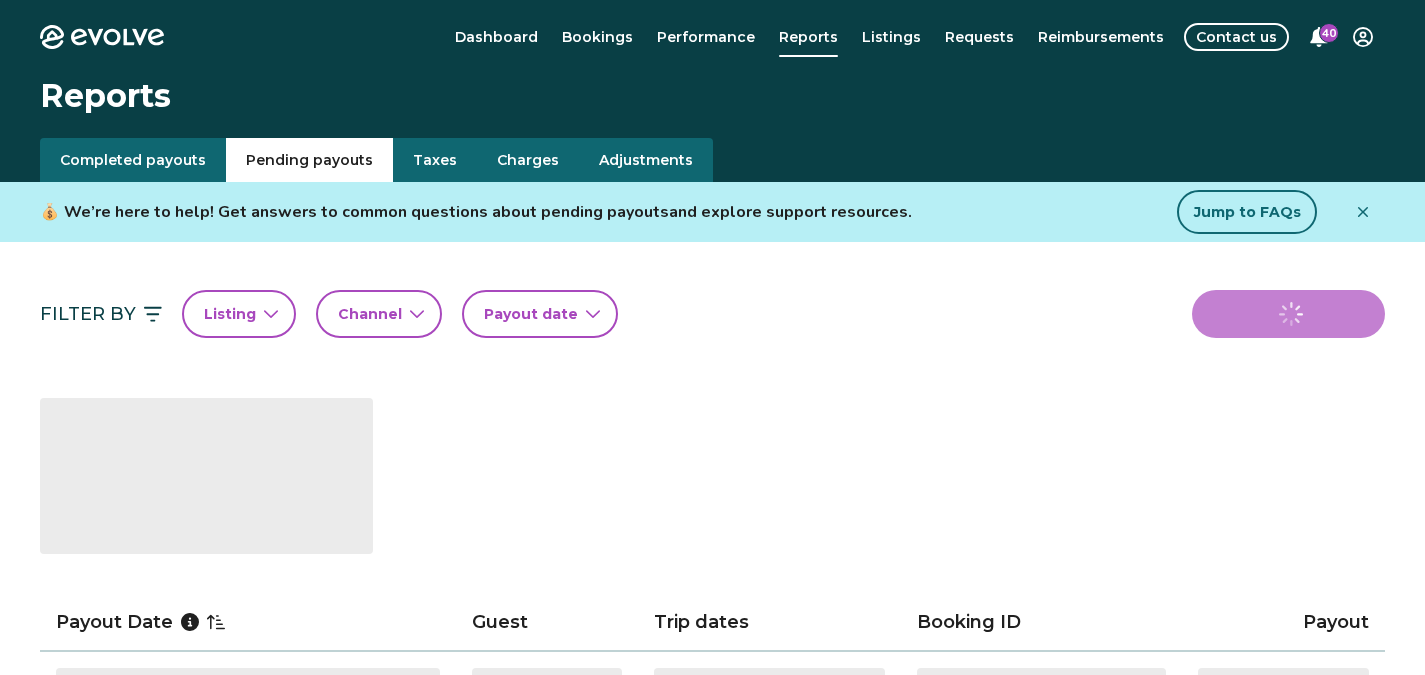 click 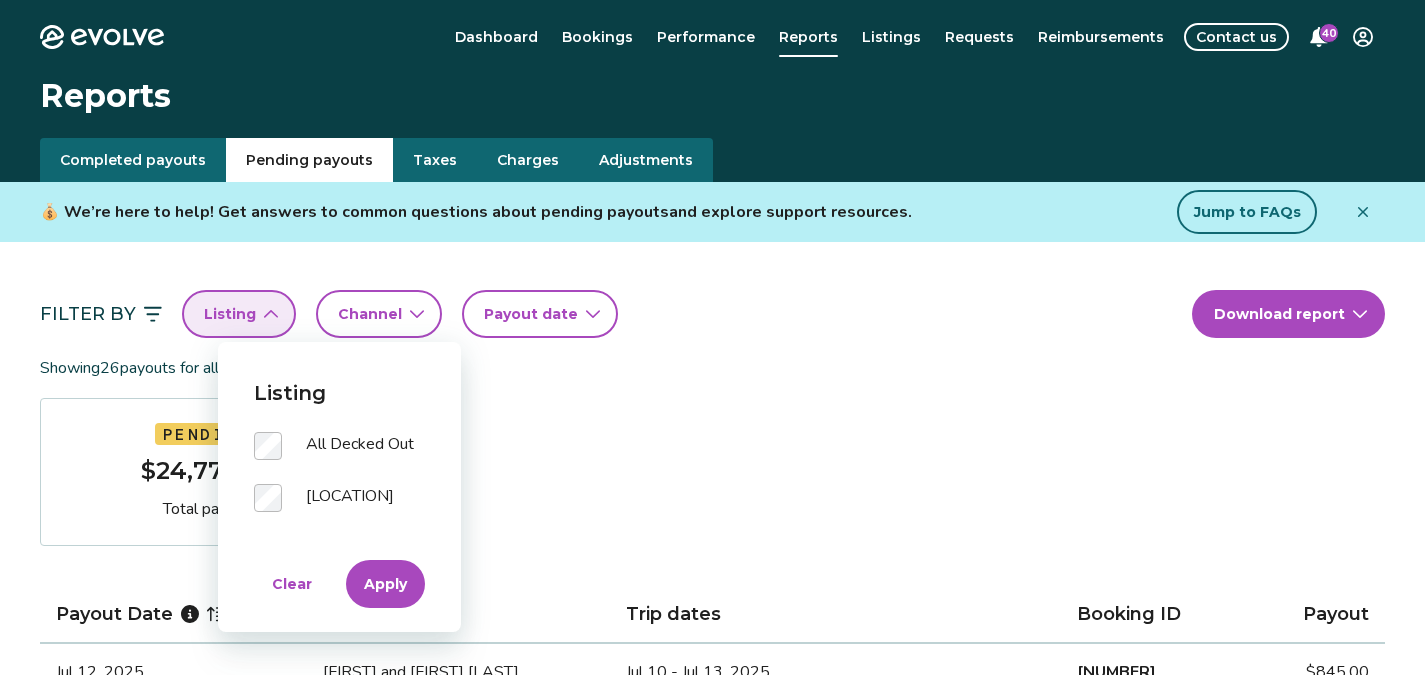 click on "Apply" at bounding box center (385, 584) 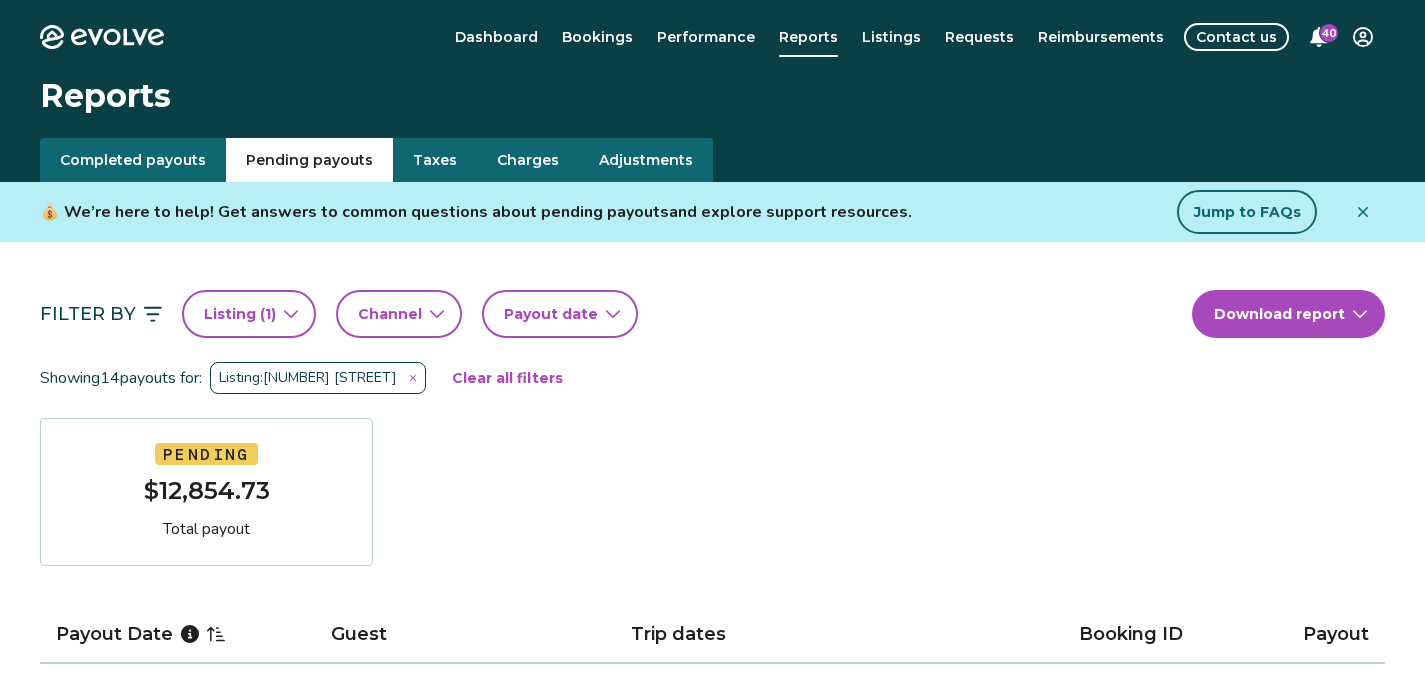 click on "Payout date" at bounding box center [551, 314] 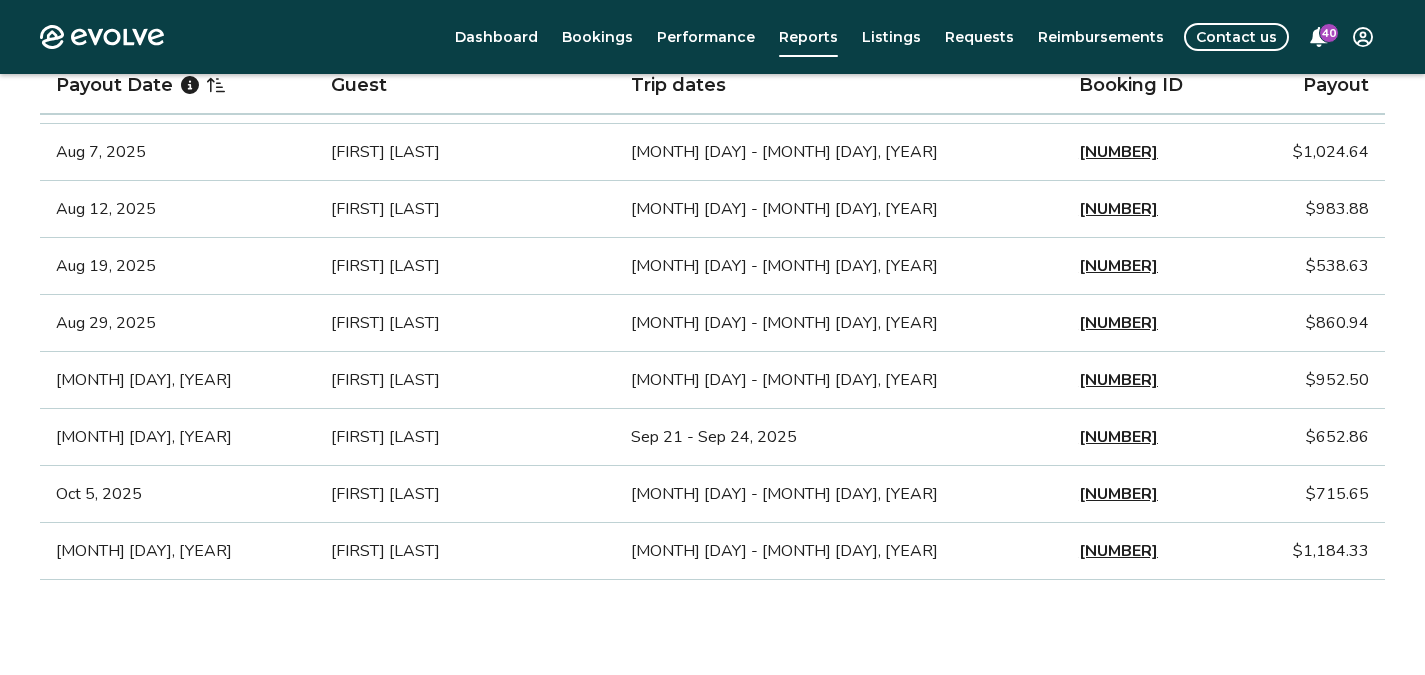 scroll, scrollTop: 902, scrollLeft: 0, axis: vertical 